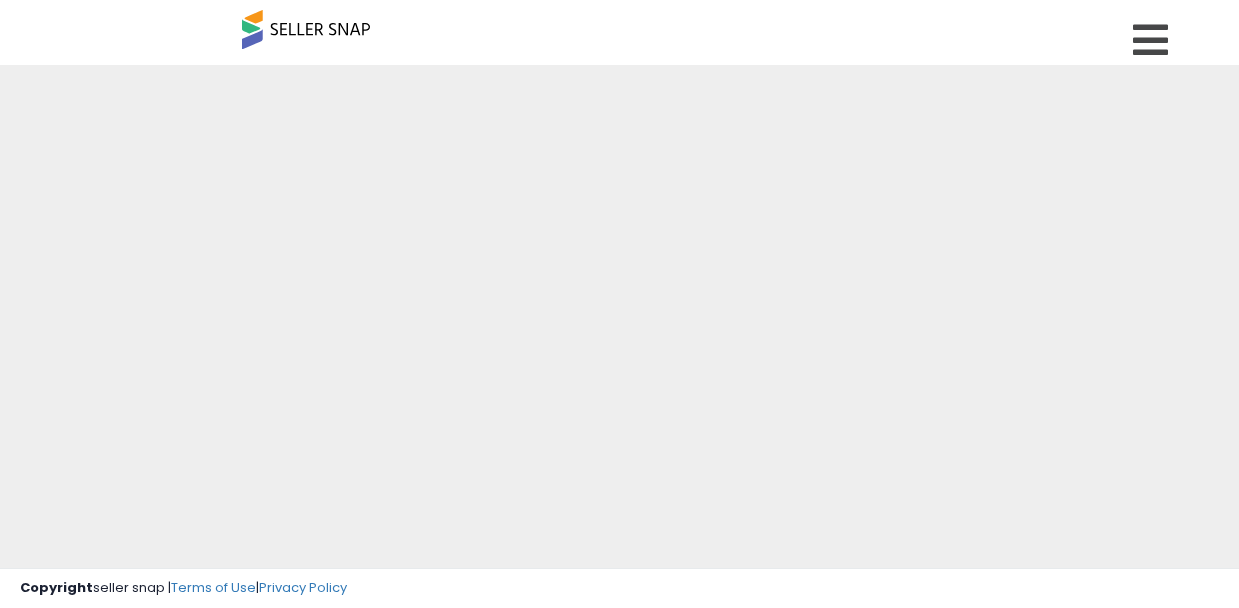 scroll, scrollTop: 0, scrollLeft: 0, axis: both 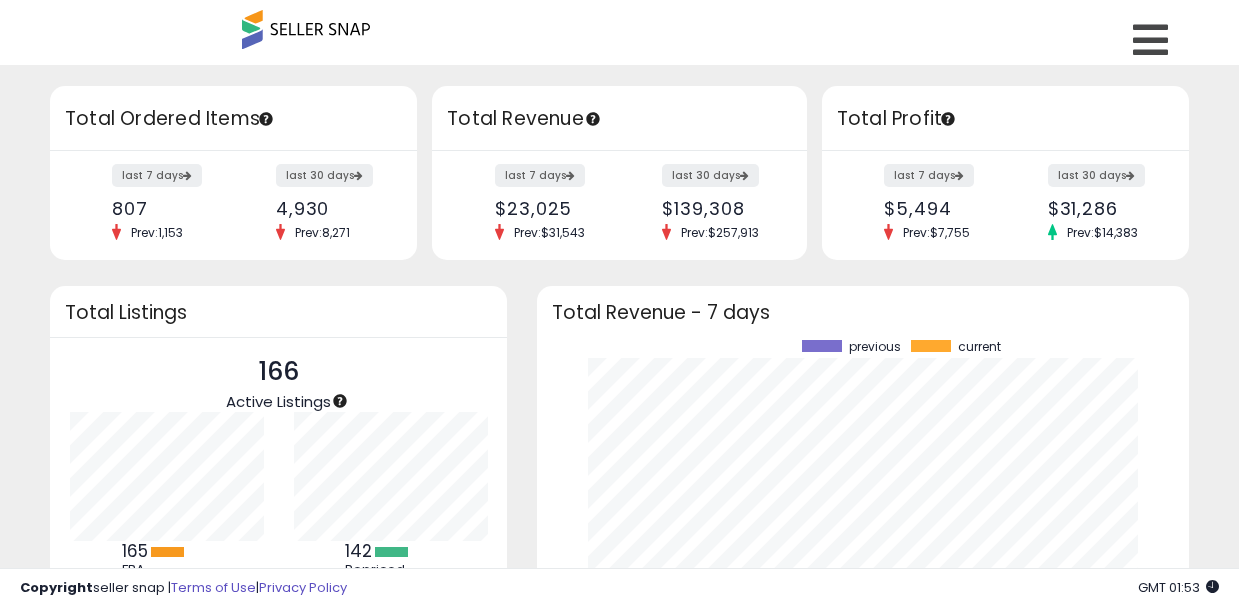 click on "Retrieving insights data..
Retrieving overview data..
Total Ordered Items
last 7 days
807
Prev:  1,153
last 30 days
4,930
Prev:  8,271" at bounding box center (619, 480) 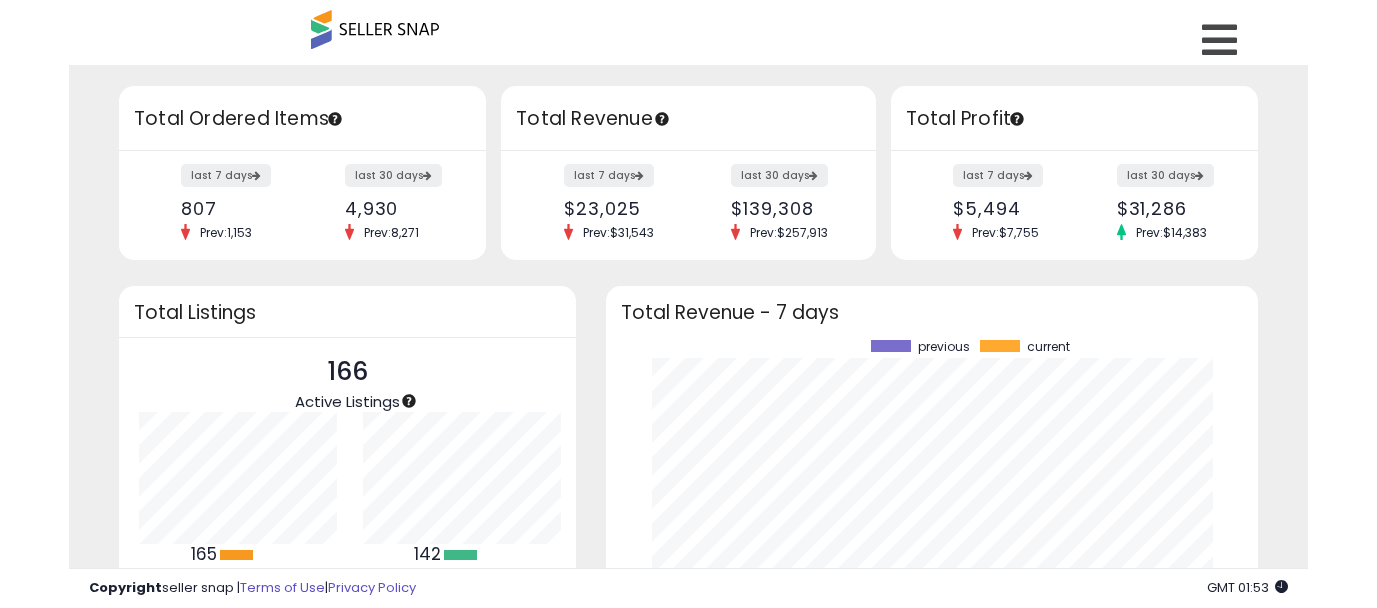 scroll, scrollTop: 999800, scrollLeft: 999747, axis: both 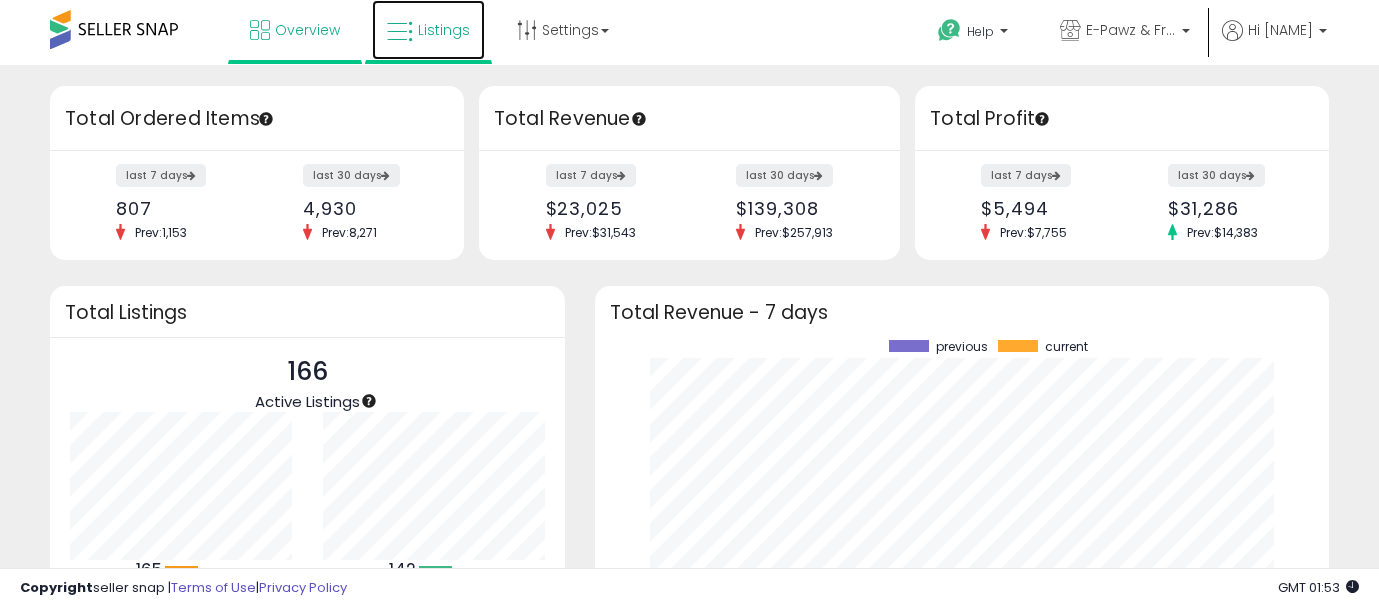 click on "Listings" at bounding box center [444, 30] 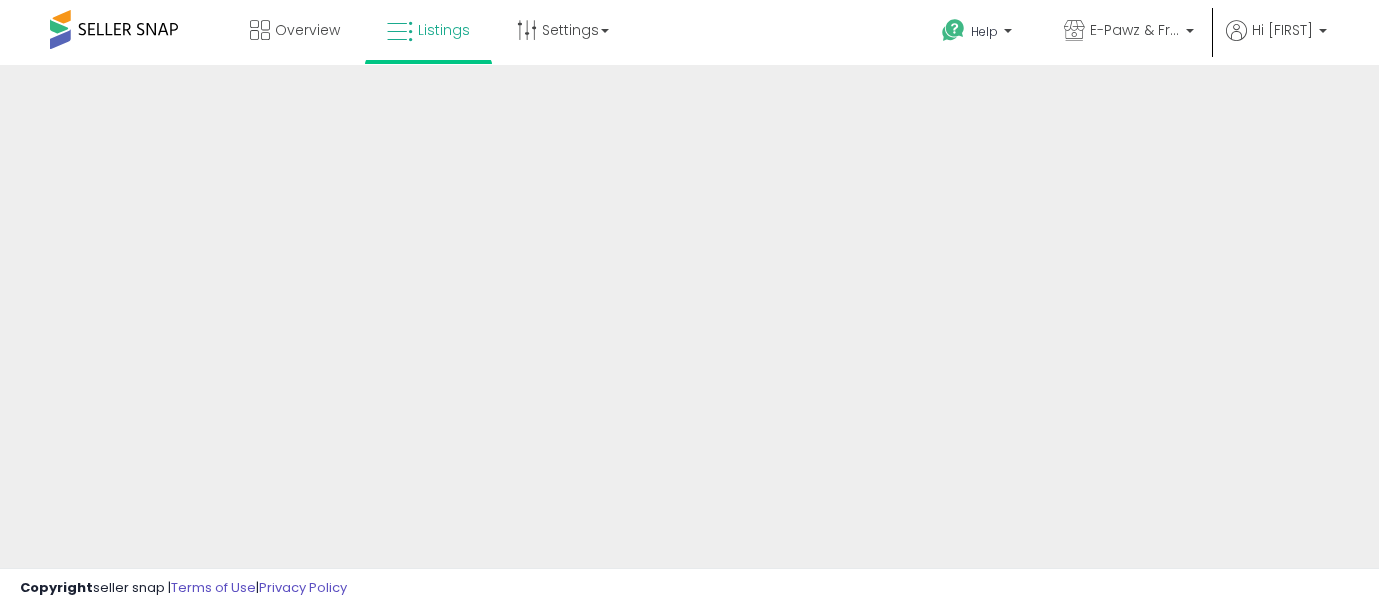 scroll, scrollTop: 0, scrollLeft: 0, axis: both 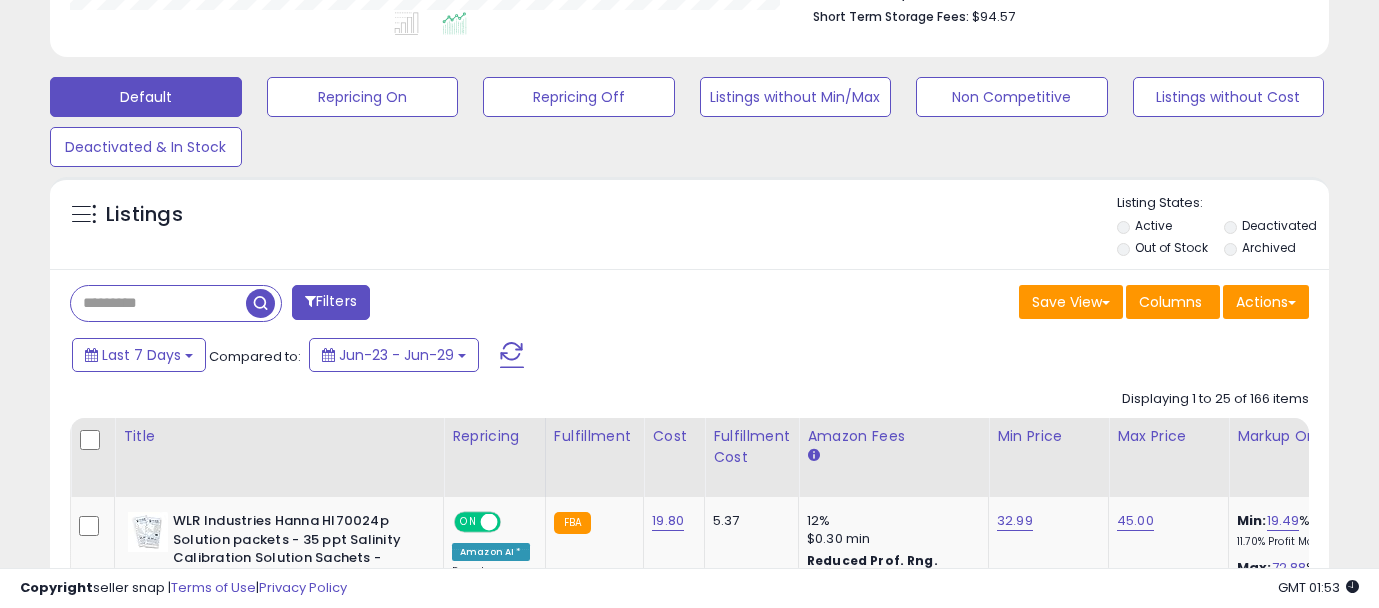 click at bounding box center [158, 303] 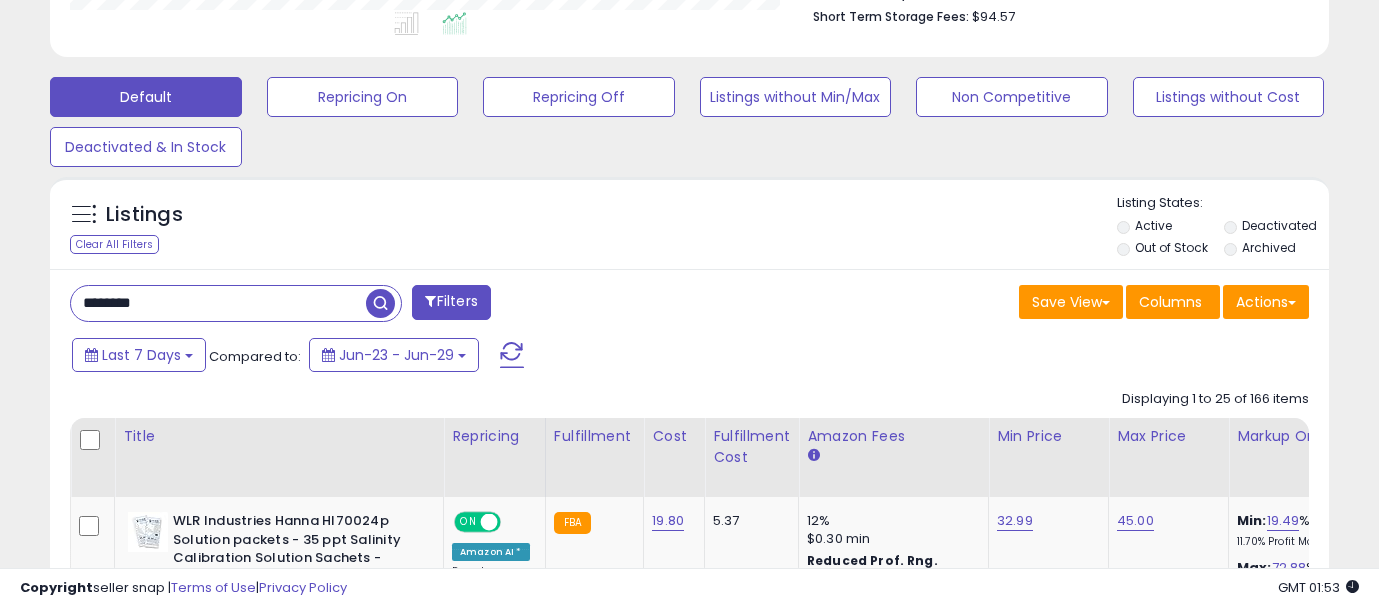type on "********" 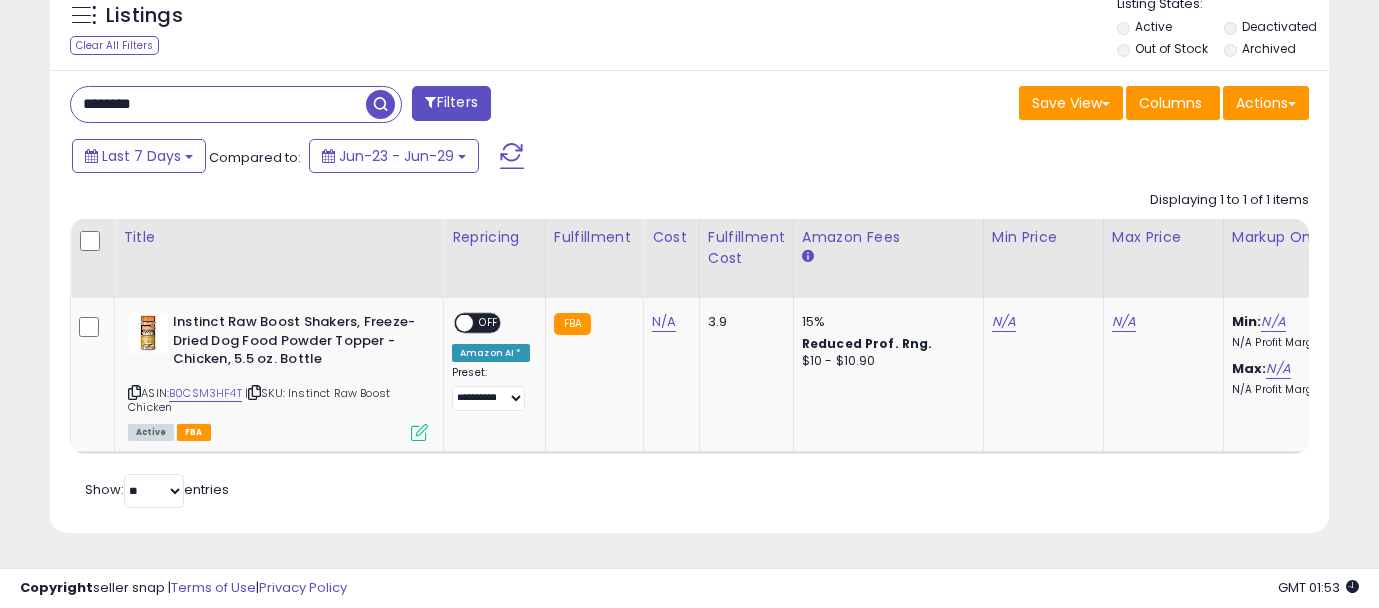 scroll, scrollTop: 401, scrollLeft: 0, axis: vertical 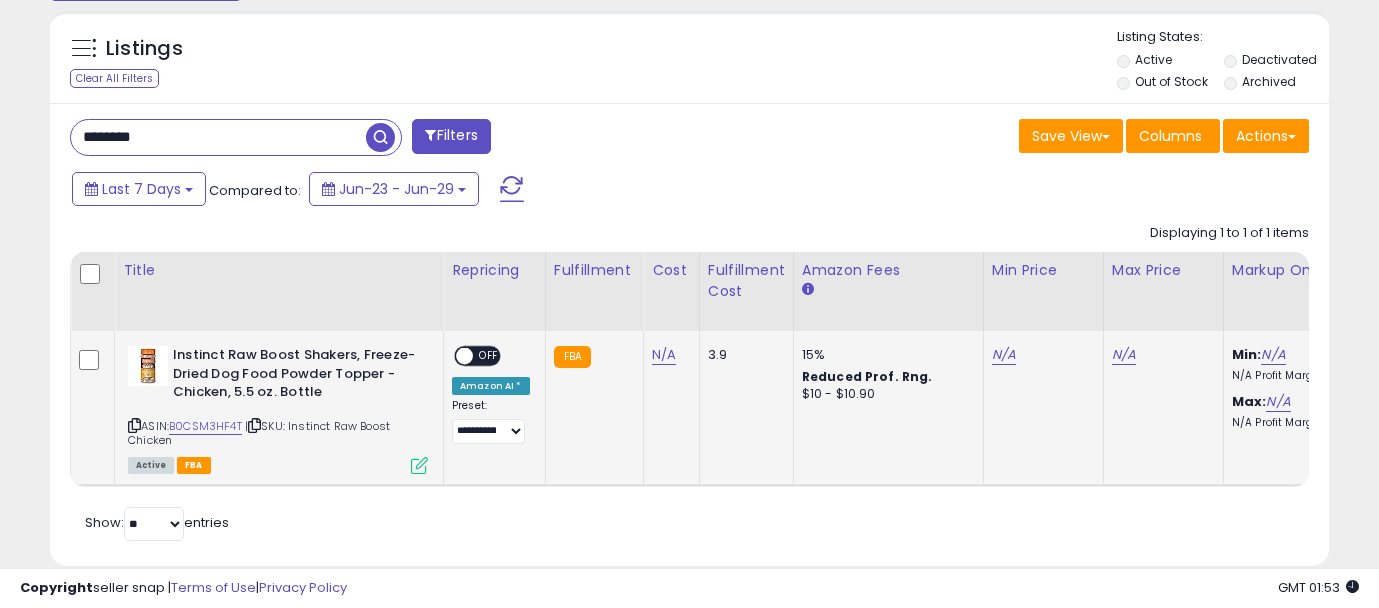 click on "OFF" at bounding box center [489, 356] 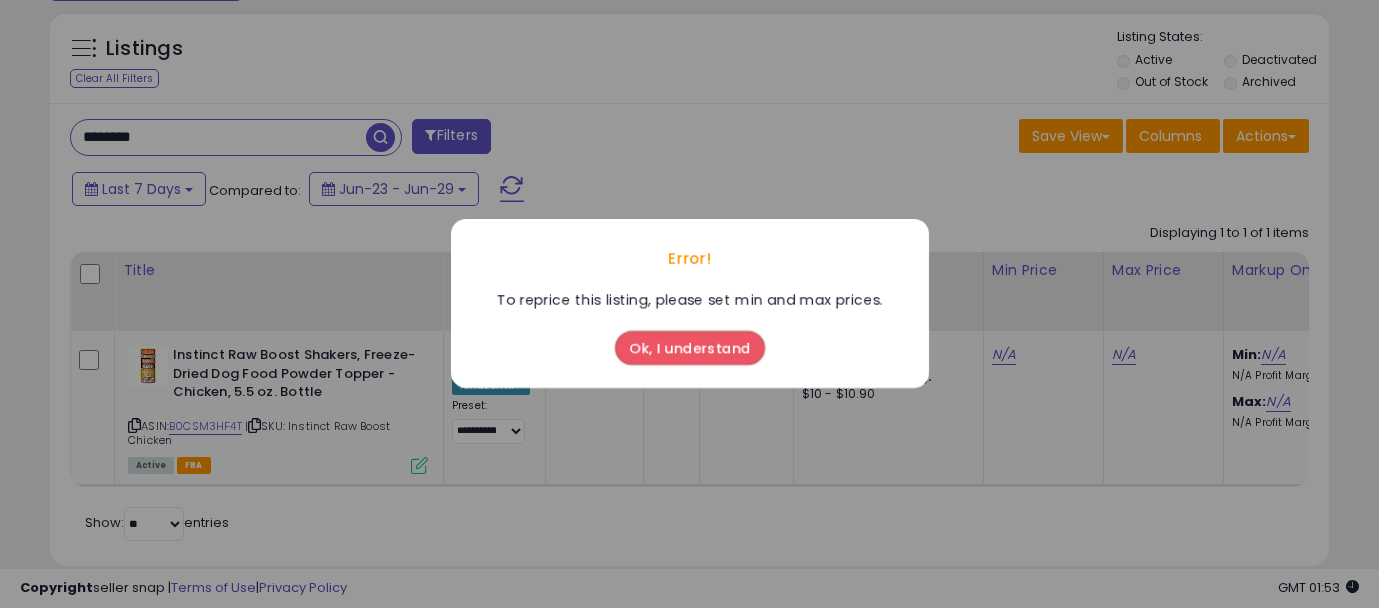 click on "Ok, I understand" at bounding box center (690, 349) 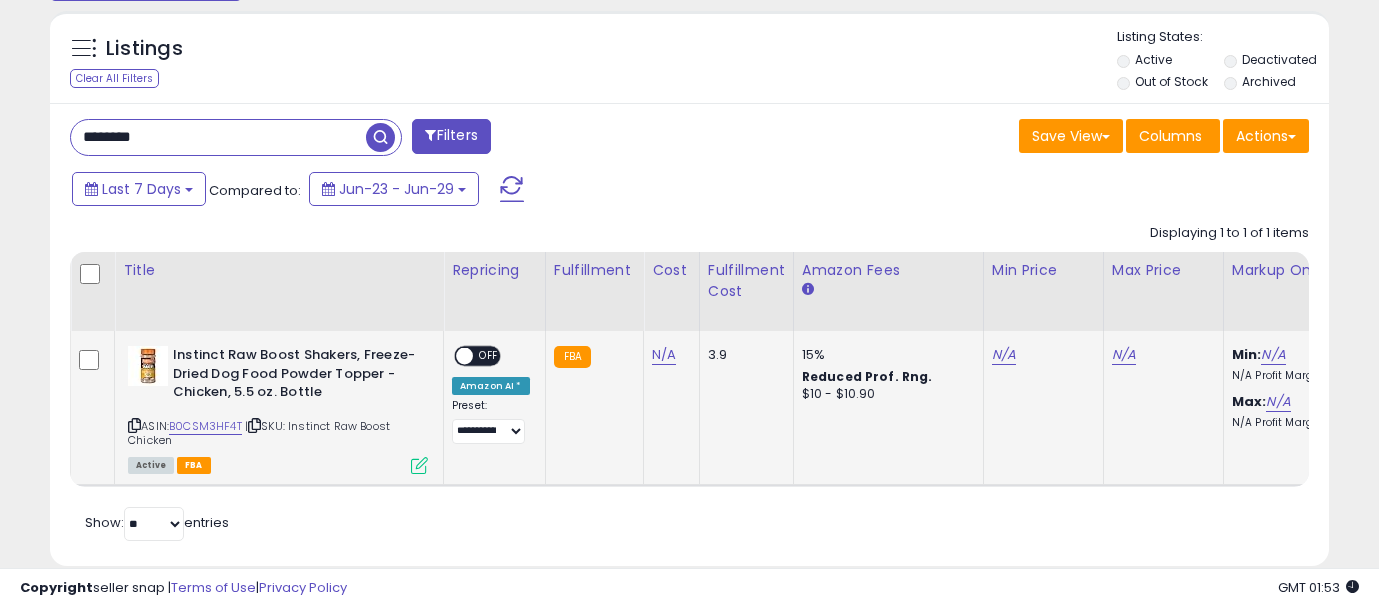 click on "3.9" at bounding box center [89, 346] 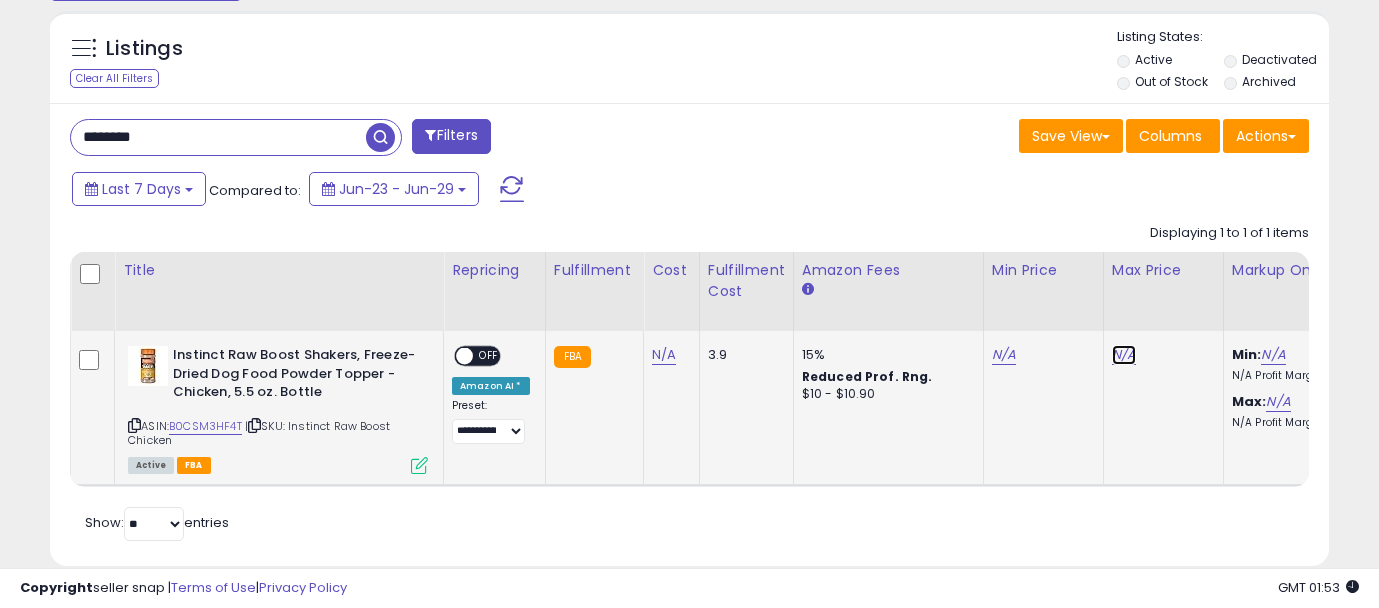 click on "N/A" at bounding box center (1124, 355) 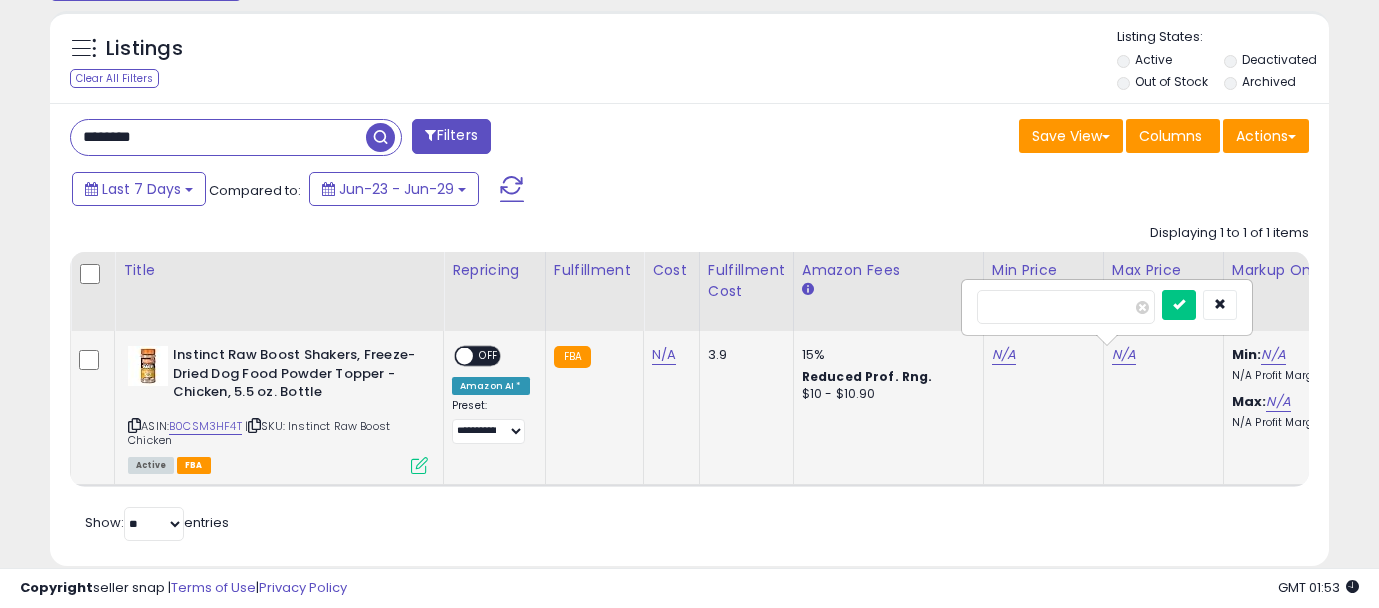 click at bounding box center [1179, 305] 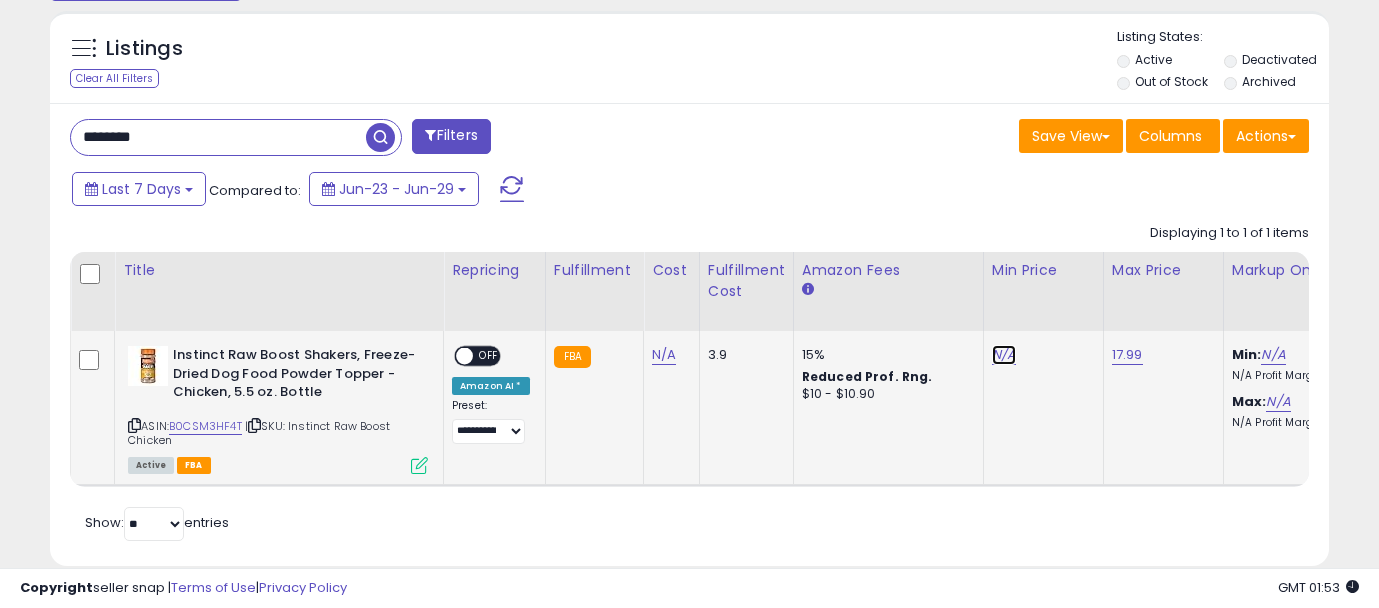 click on "N/A" at bounding box center (1004, 355) 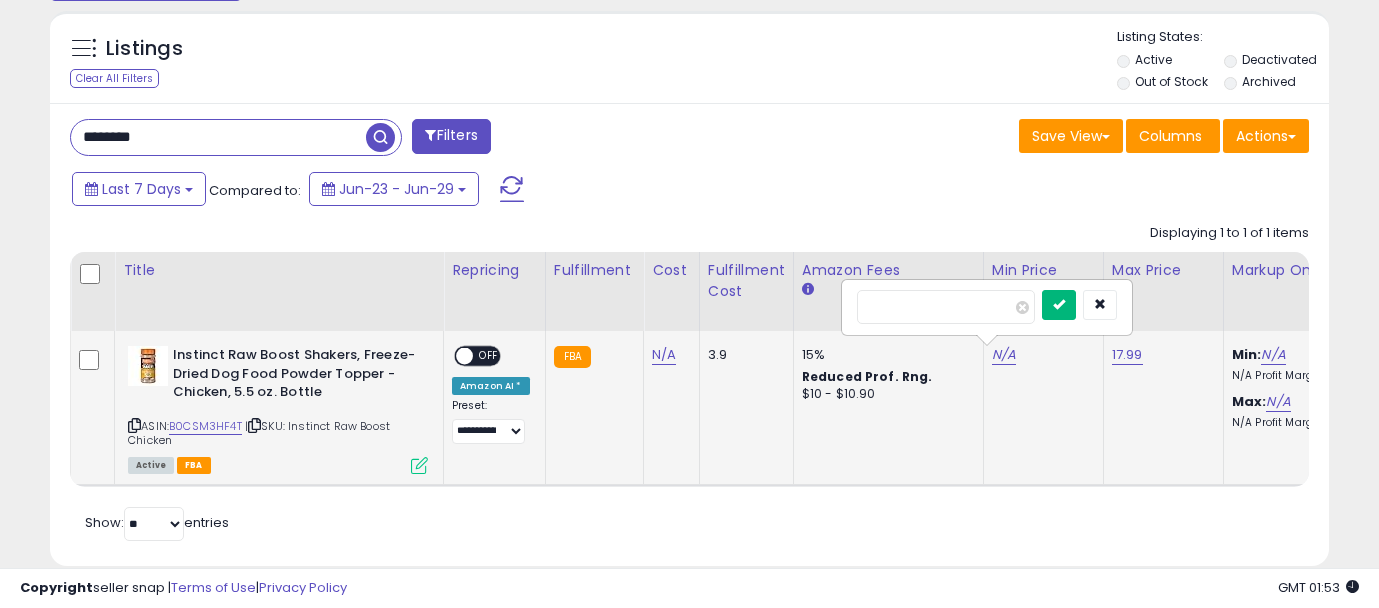 type on "****" 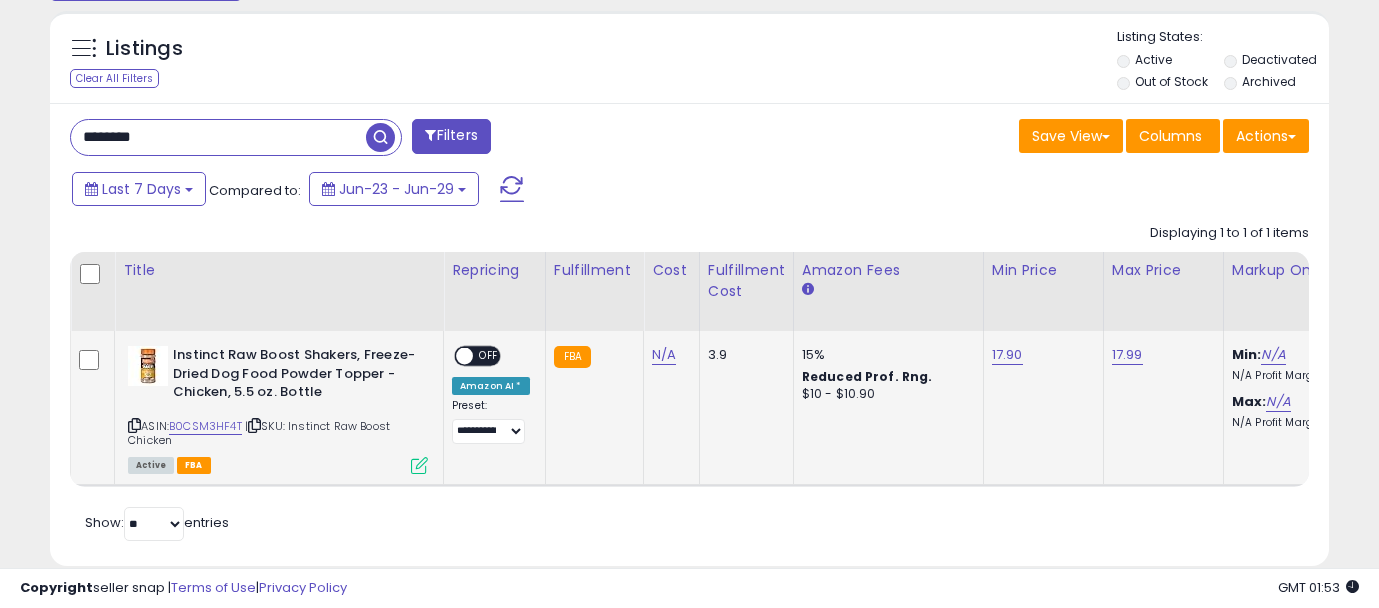 click on "OFF" at bounding box center [489, 356] 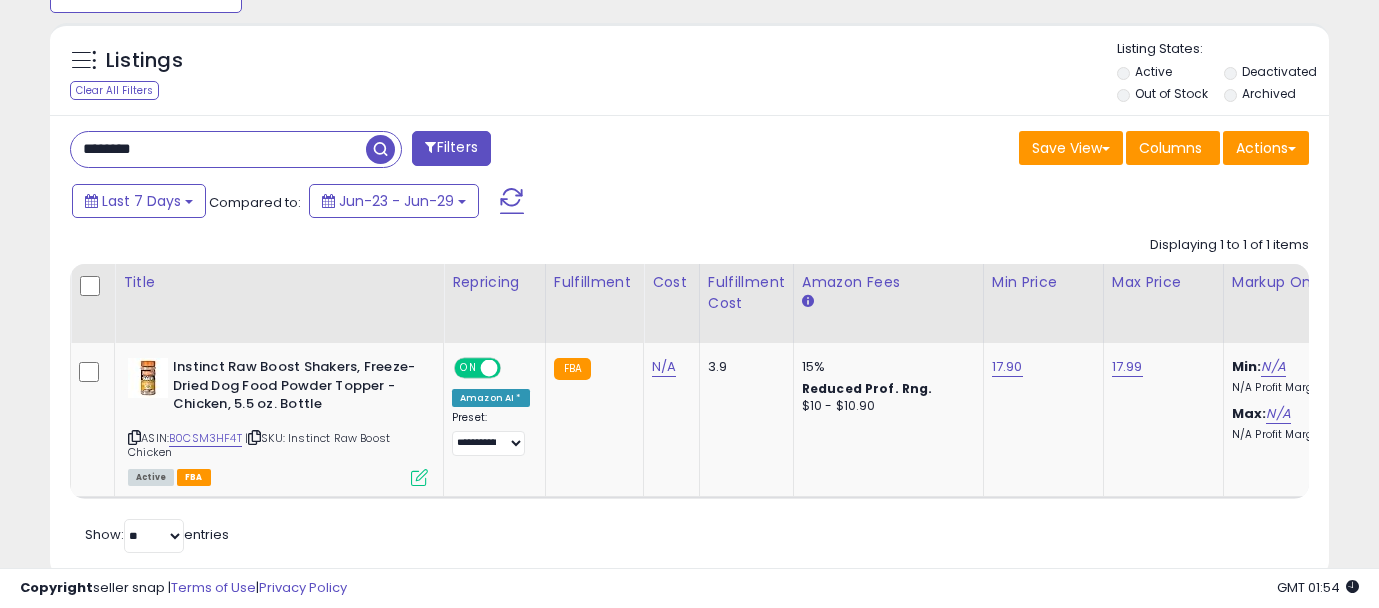 scroll, scrollTop: 752, scrollLeft: 0, axis: vertical 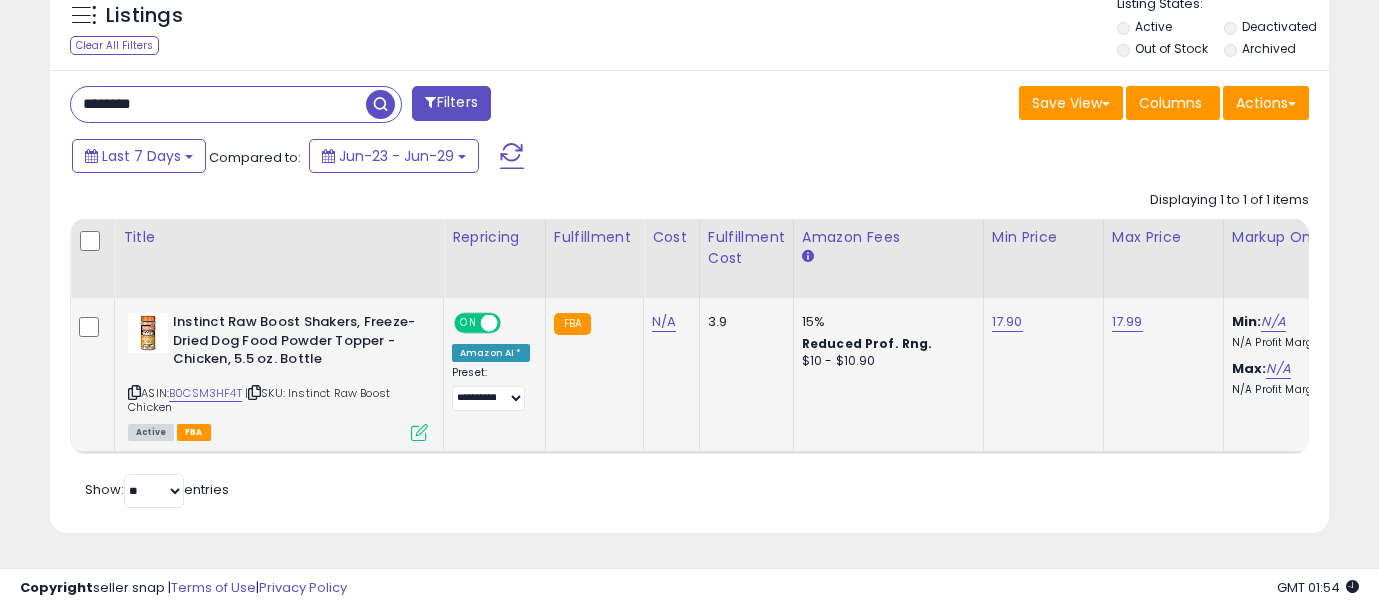 click on "ASIN:  B0CSM3HF4T    |   SKU: Instinct Raw Boost Chicken Active FBA" at bounding box center (278, 376) 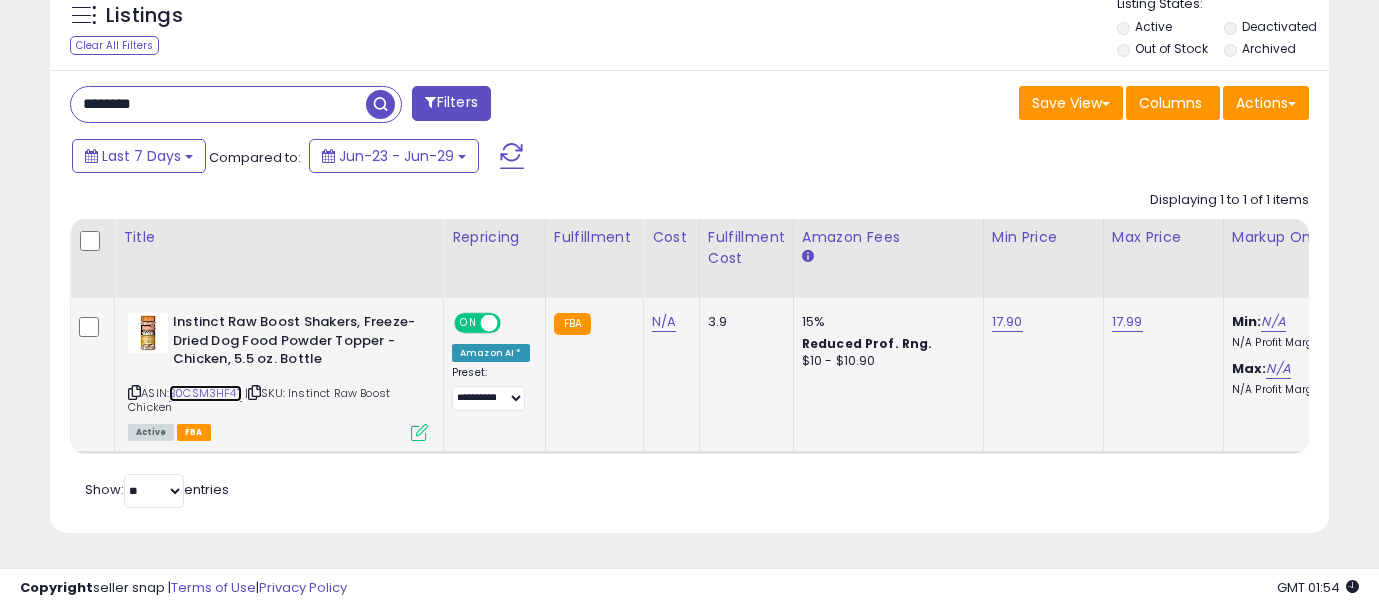 click on "B0CSM3HF4T" at bounding box center [205, 393] 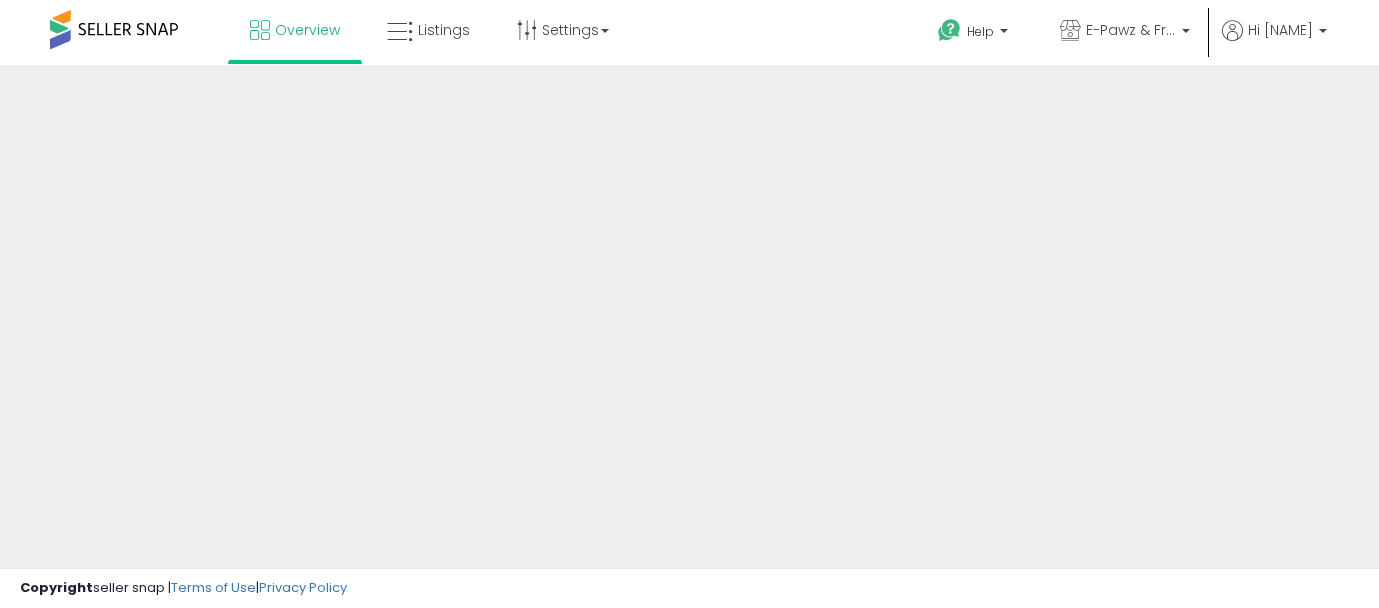scroll, scrollTop: 0, scrollLeft: 0, axis: both 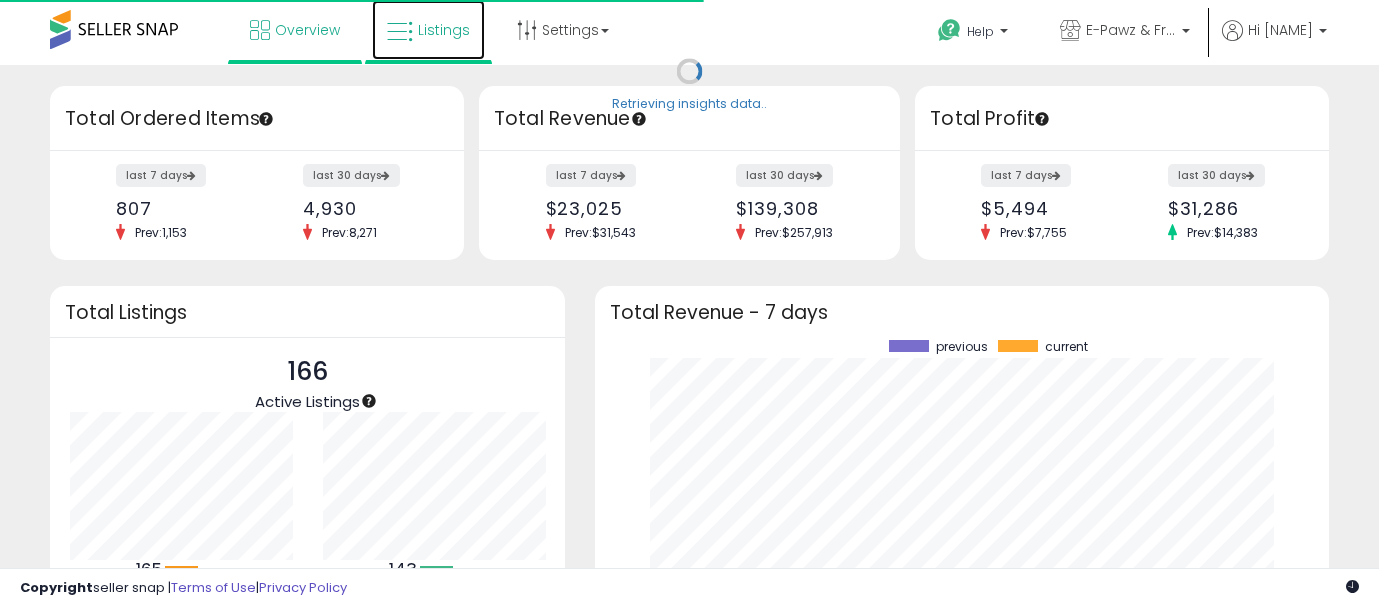 click at bounding box center [400, 32] 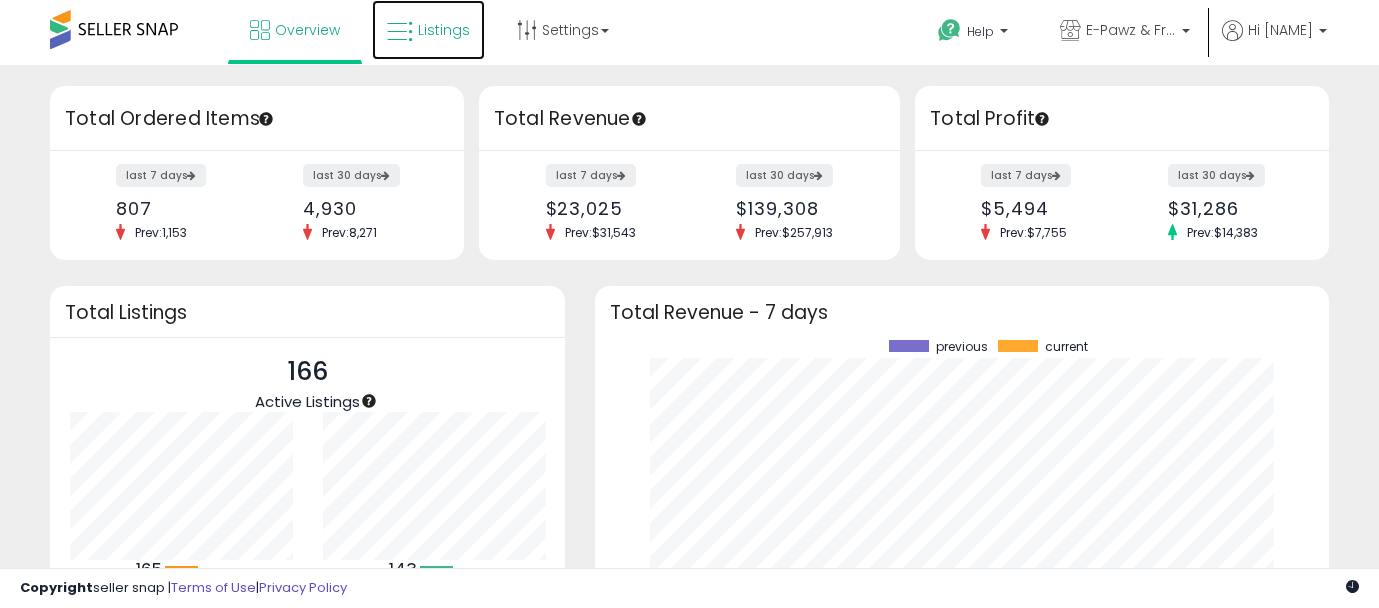 scroll, scrollTop: 999800, scrollLeft: 999747, axis: both 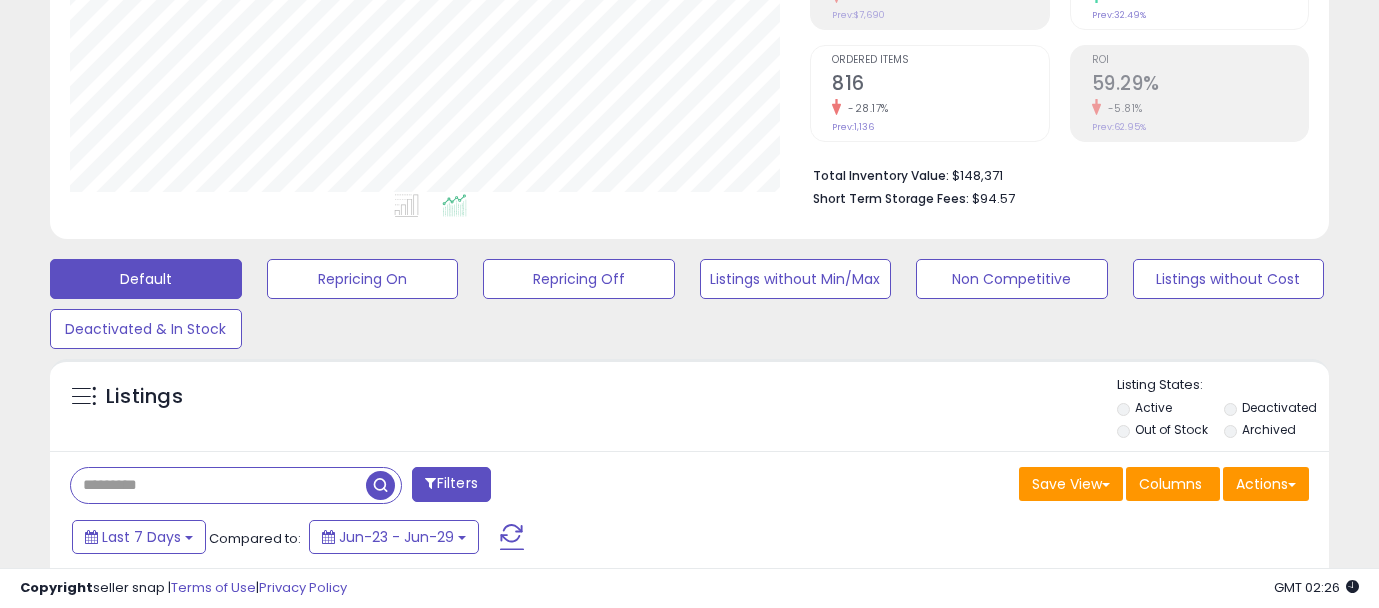 click at bounding box center [218, 485] 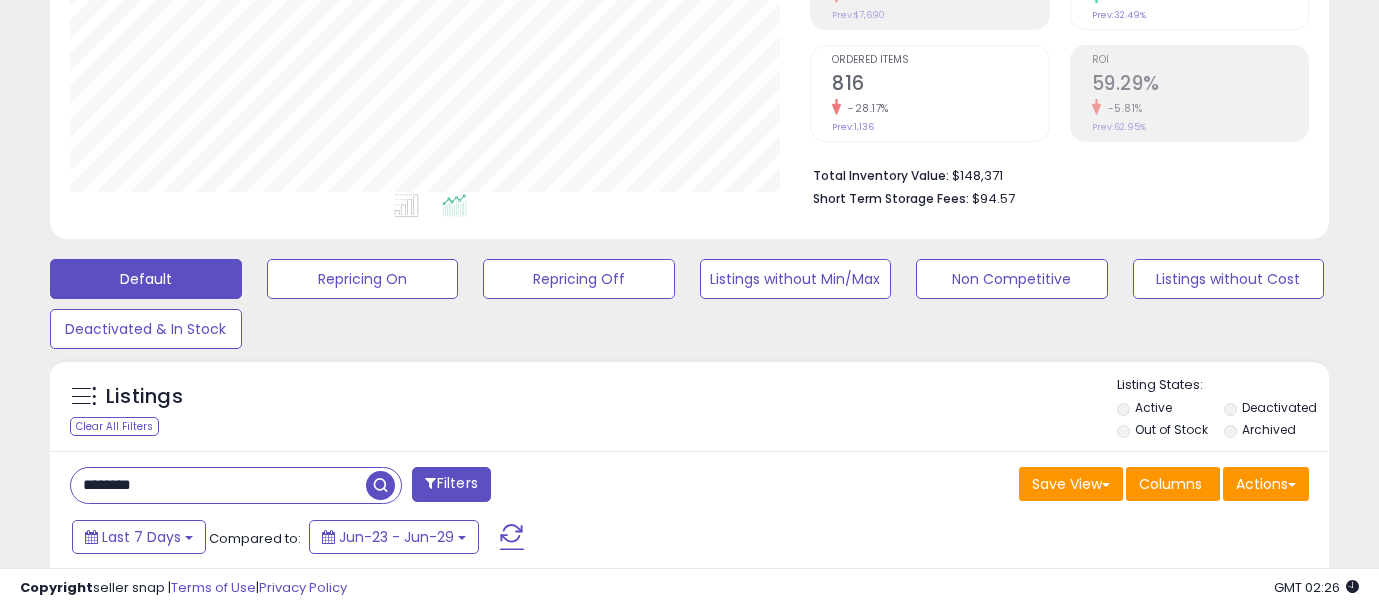 type on "********" 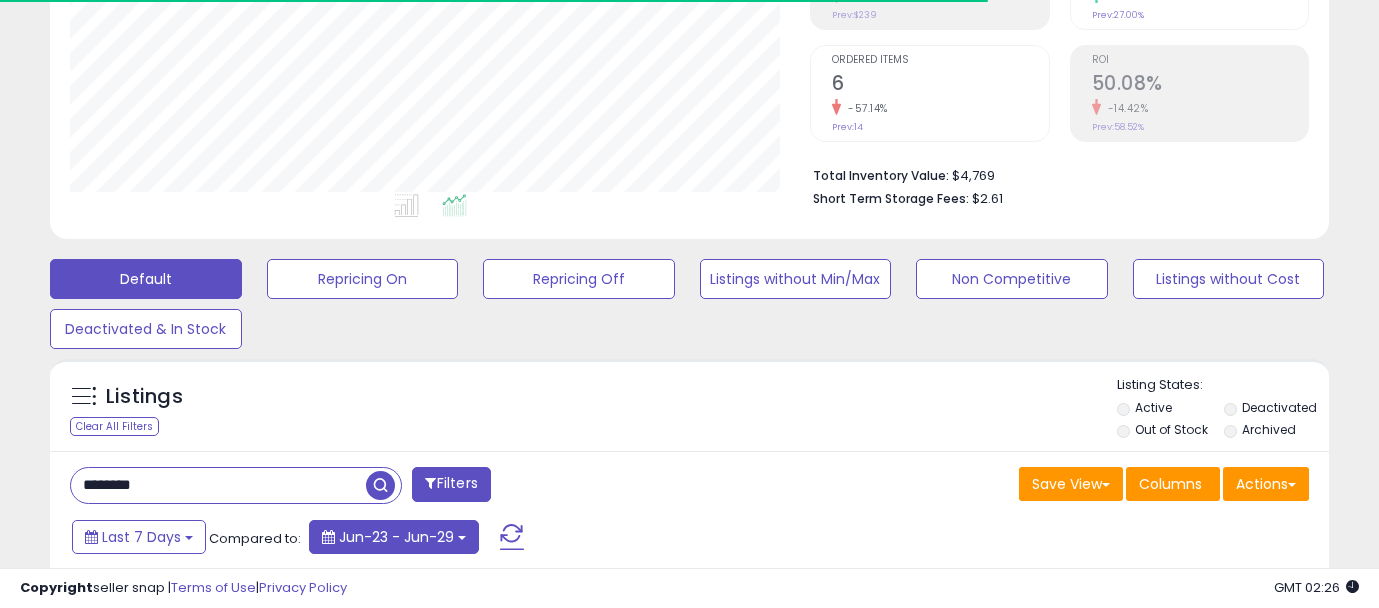 scroll, scrollTop: 999590, scrollLeft: 999259, axis: both 